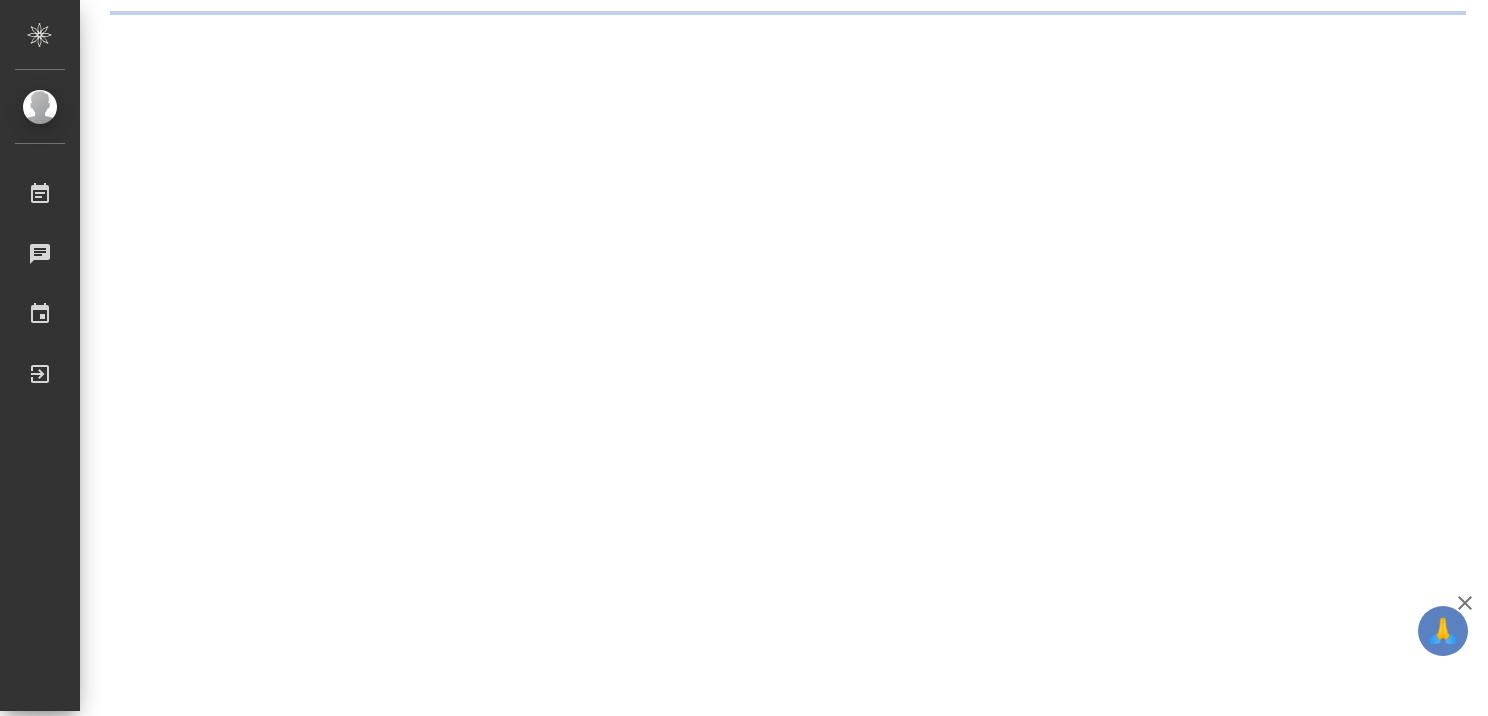 scroll, scrollTop: 0, scrollLeft: 0, axis: both 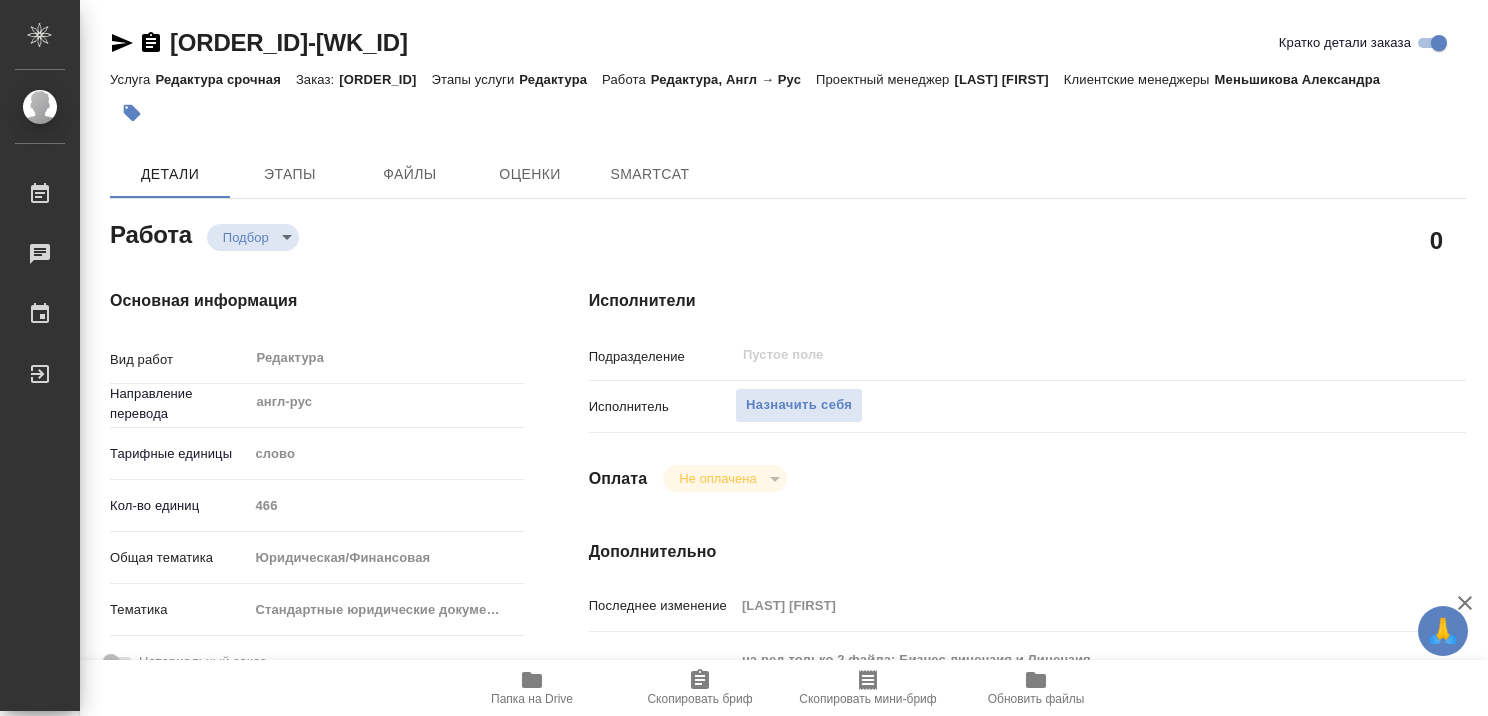 type on "x" 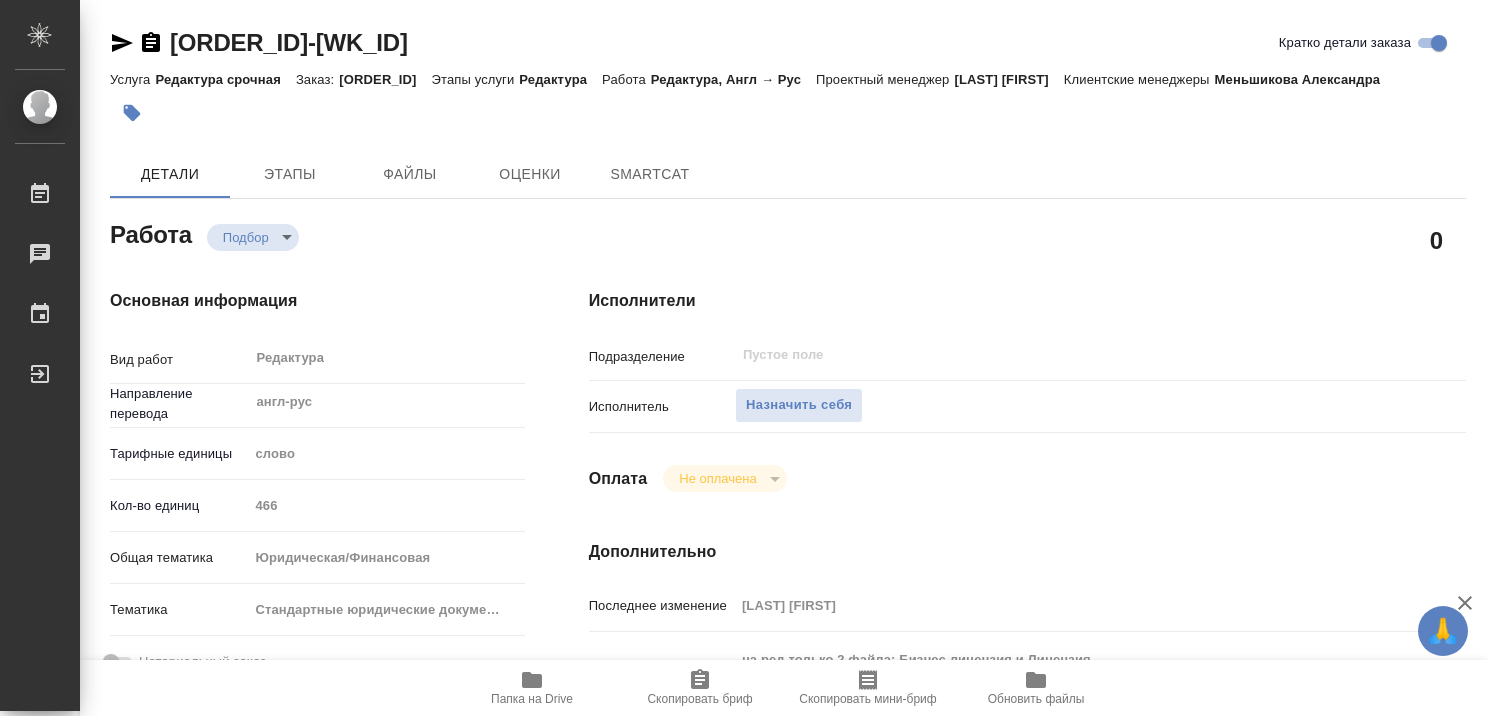 type on "x" 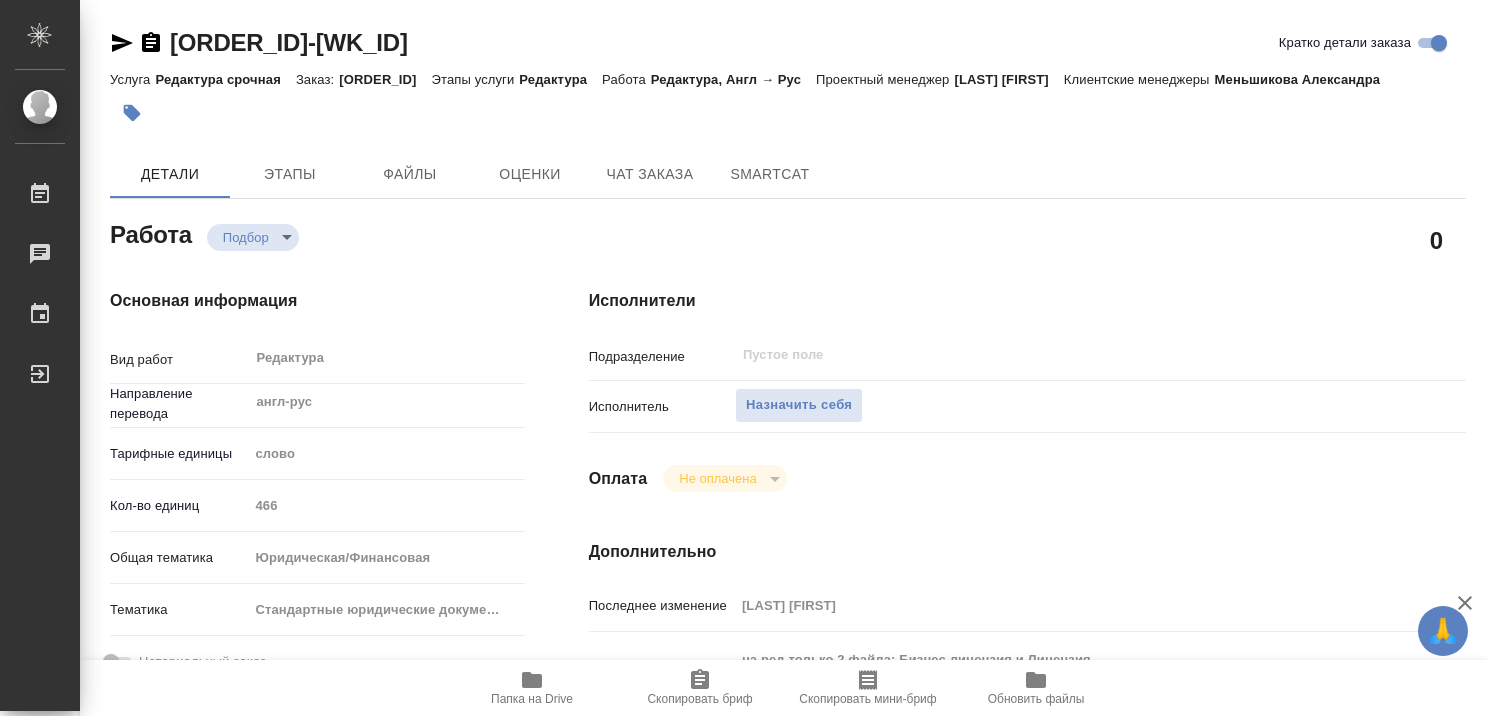 type on "x" 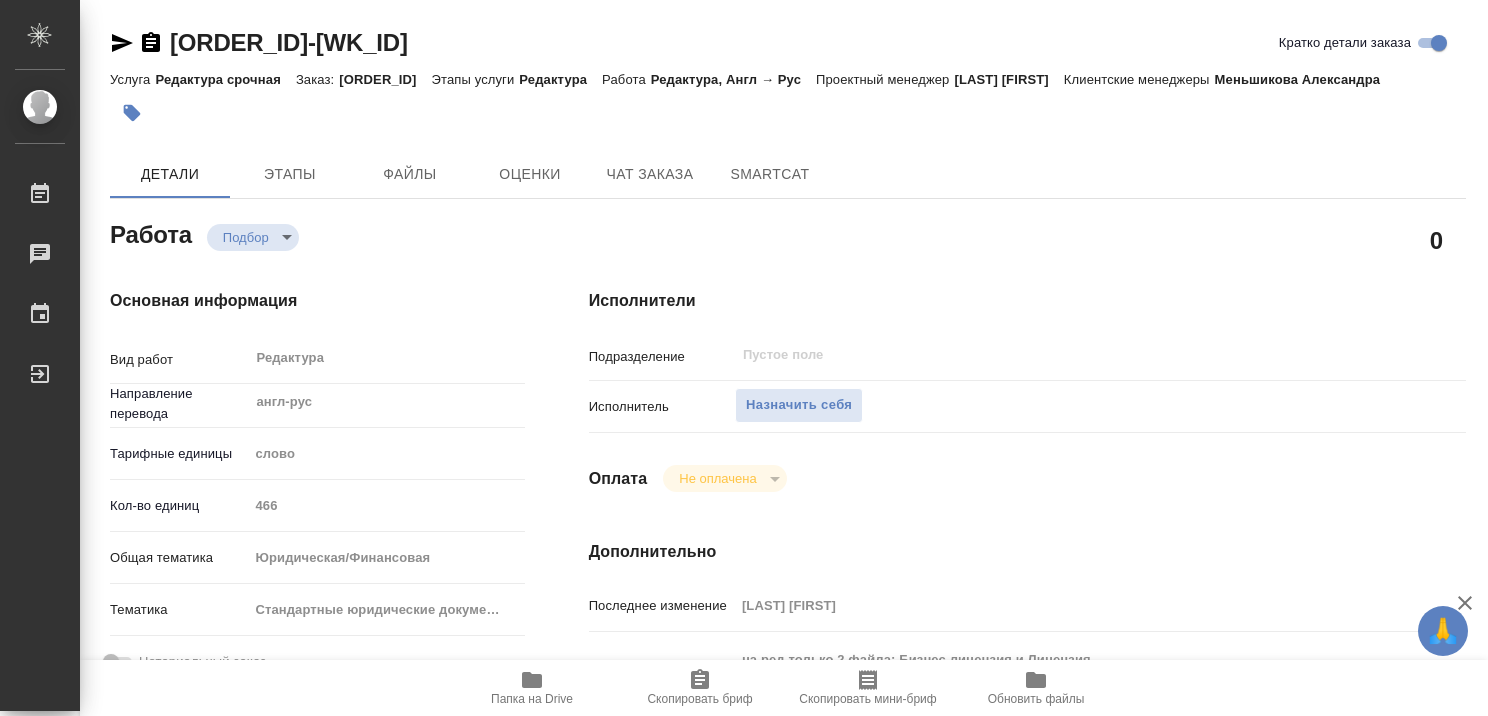 type on "x" 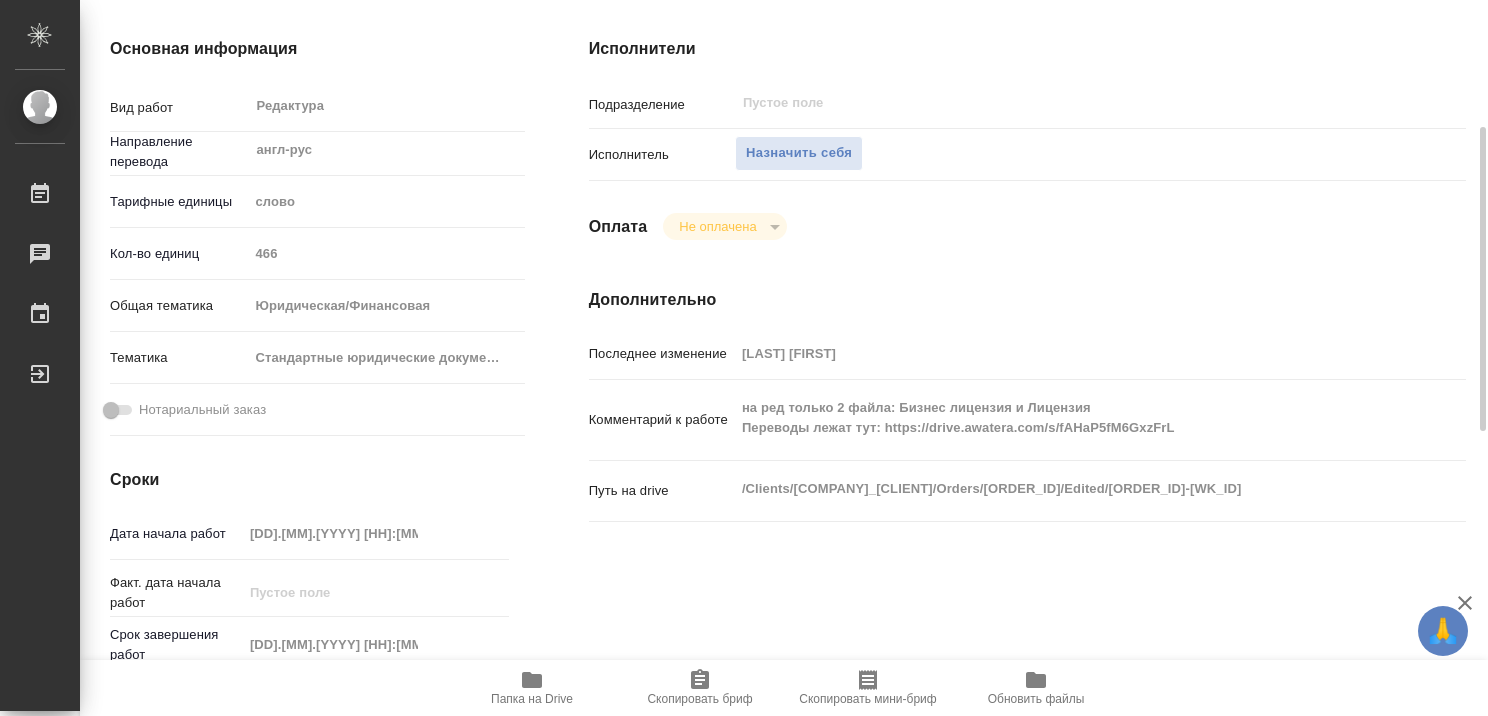 scroll, scrollTop: 266, scrollLeft: 0, axis: vertical 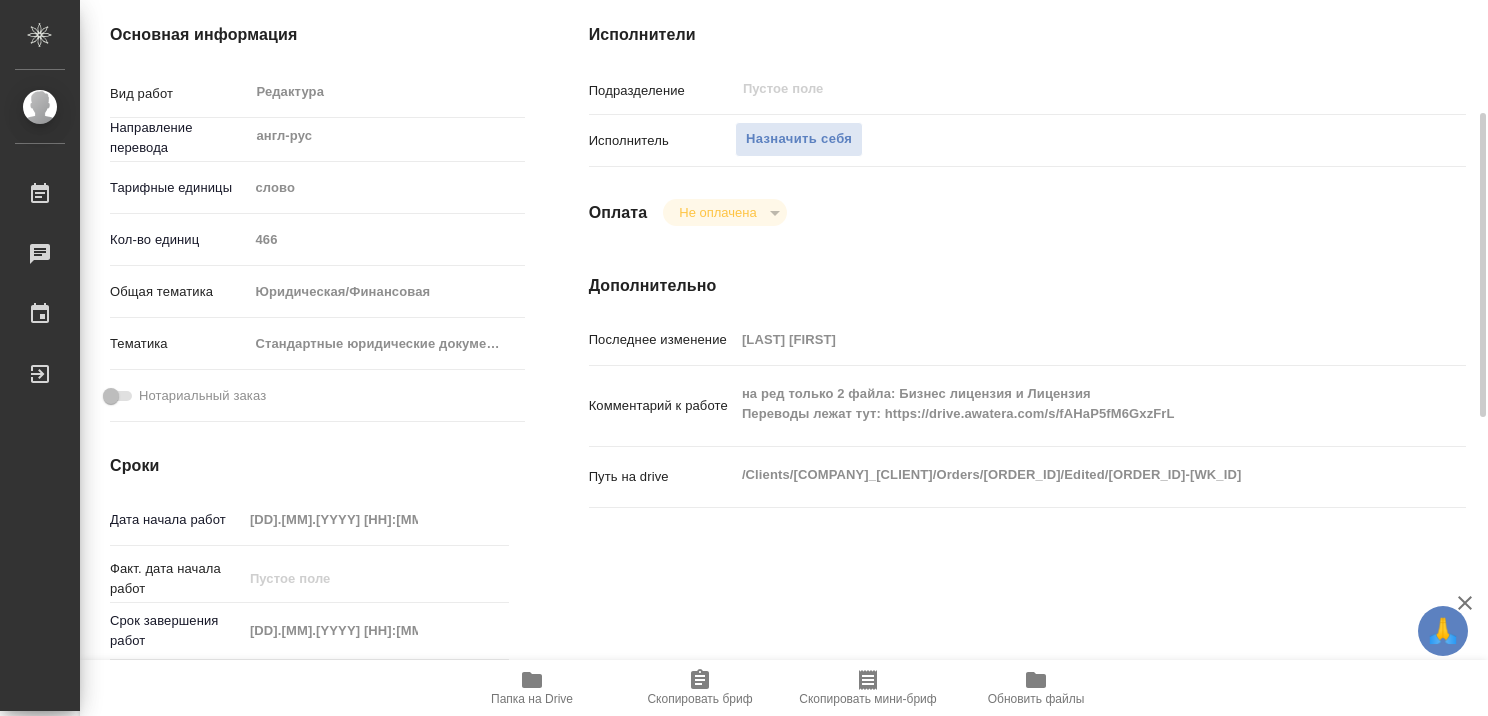 type on "x" 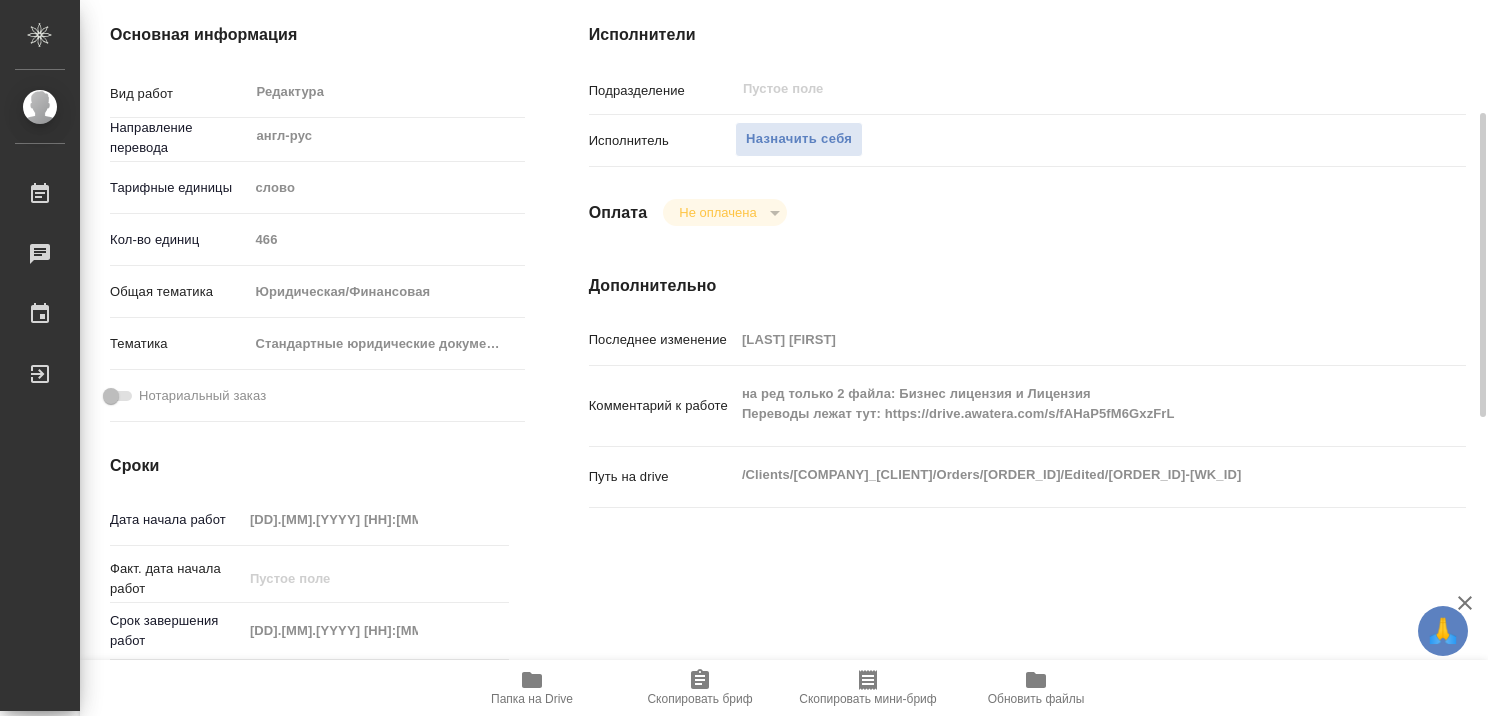 type on "x" 